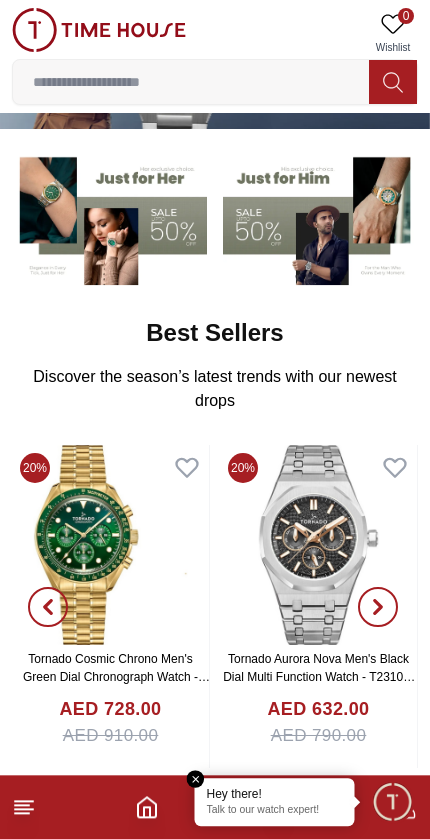 scroll, scrollTop: 139, scrollLeft: 0, axis: vertical 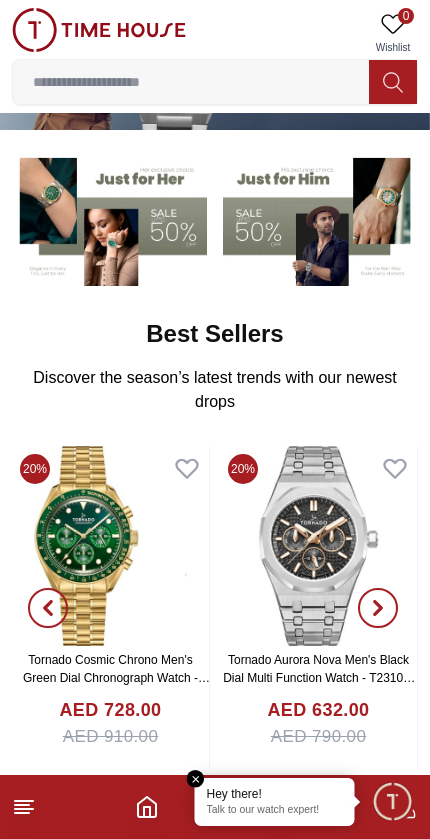 click at bounding box center (392, 801) 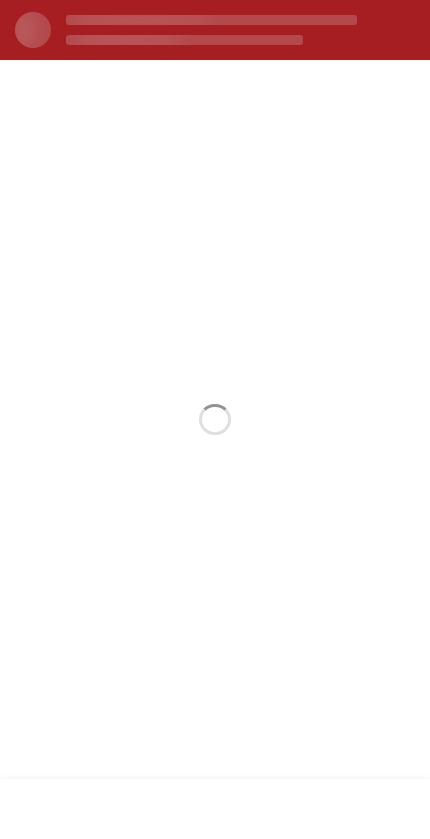 scroll, scrollTop: 0, scrollLeft: 0, axis: both 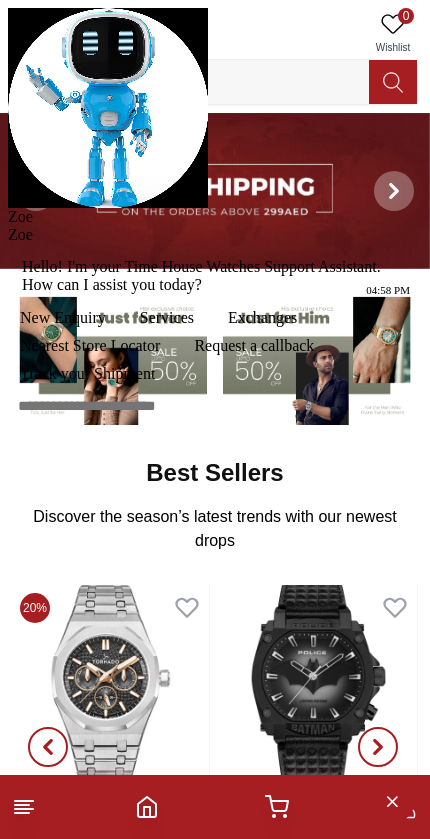 click at bounding box center (8, 226) 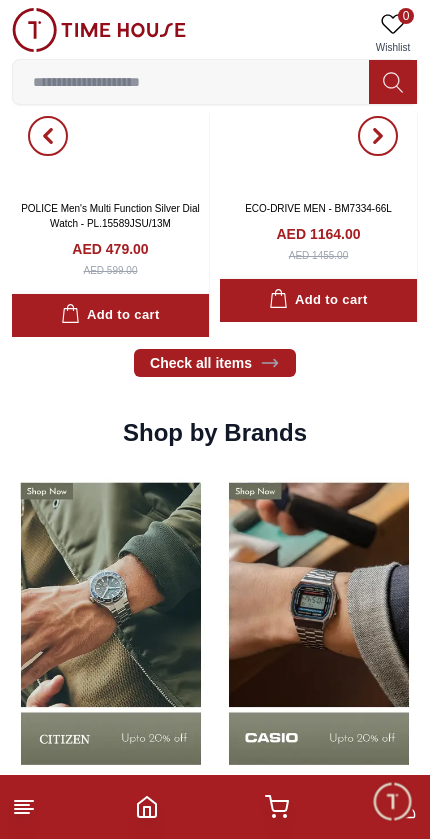scroll, scrollTop: 1275, scrollLeft: 0, axis: vertical 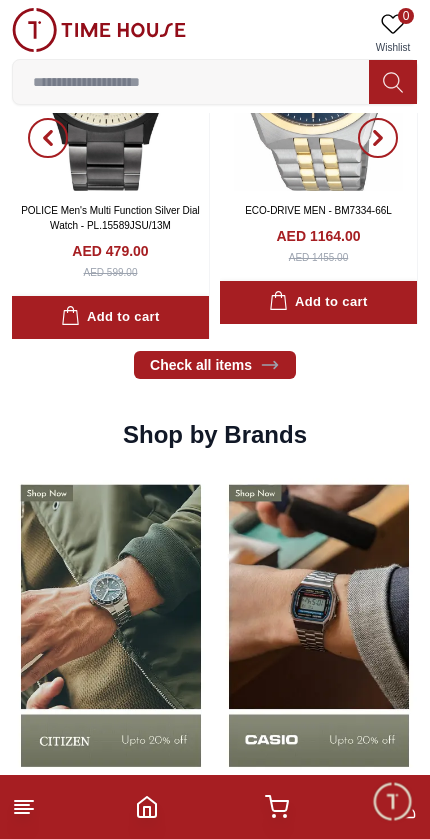 click 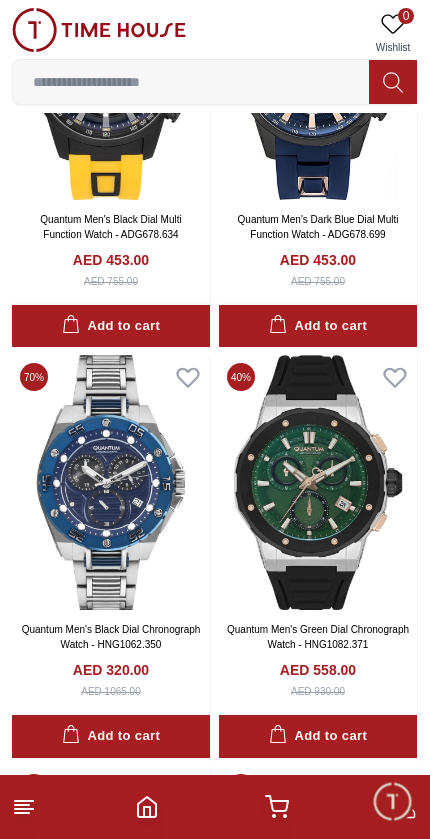 scroll, scrollTop: 261, scrollLeft: 0, axis: vertical 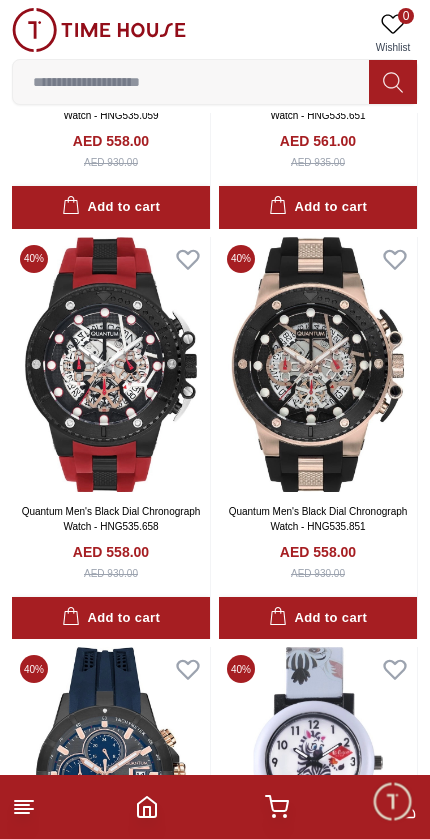 click at bounding box center [191, 82] 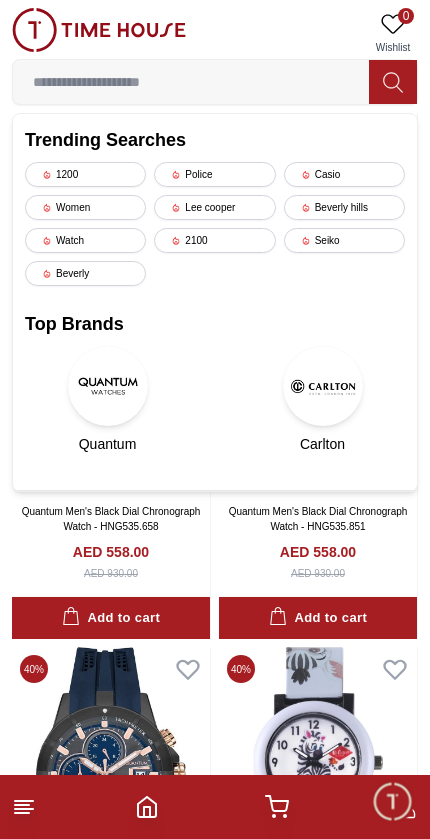 scroll, scrollTop: 1049, scrollLeft: 0, axis: vertical 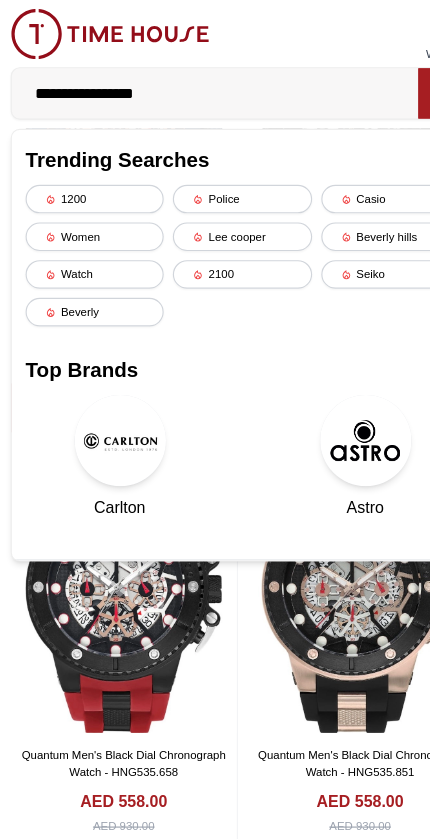 type on "**********" 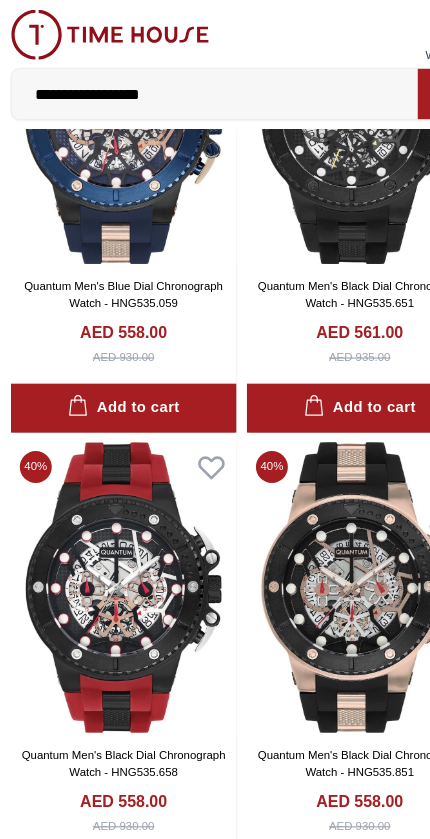 scroll, scrollTop: 0, scrollLeft: 0, axis: both 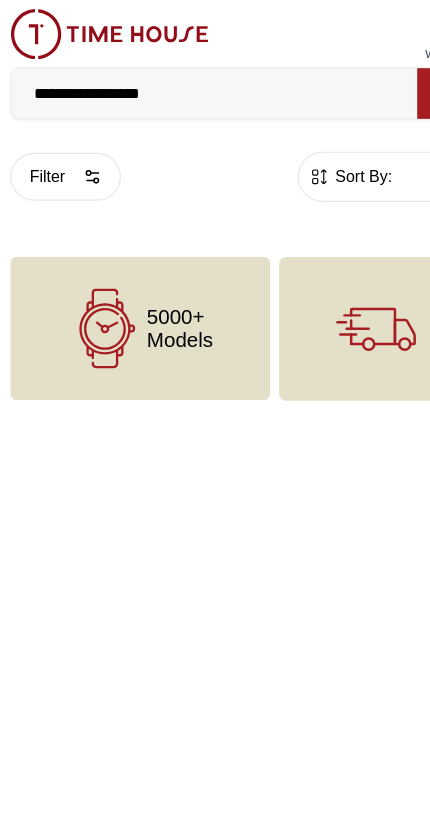 click 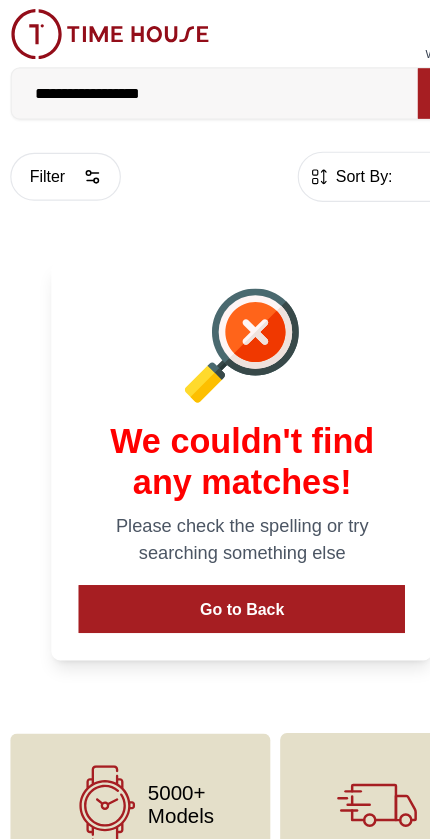 click at bounding box center (215, 303) 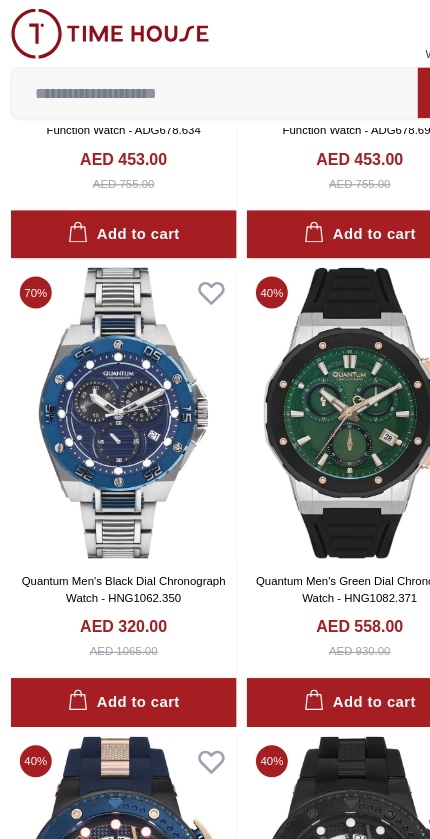 scroll, scrollTop: 354, scrollLeft: 0, axis: vertical 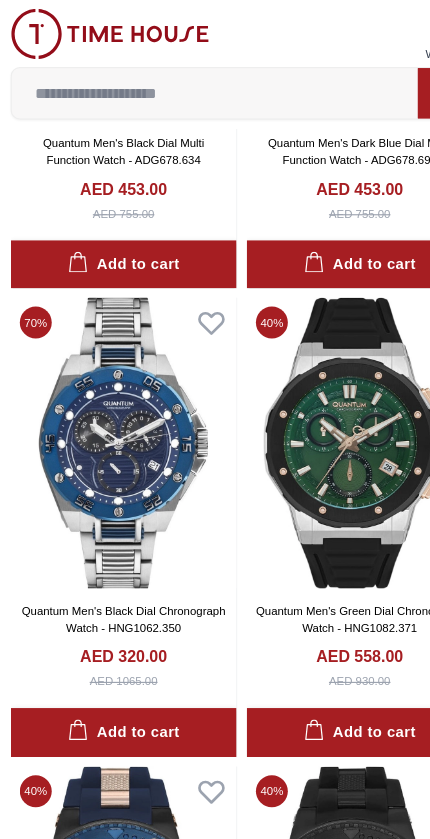 click at bounding box center [191, 82] 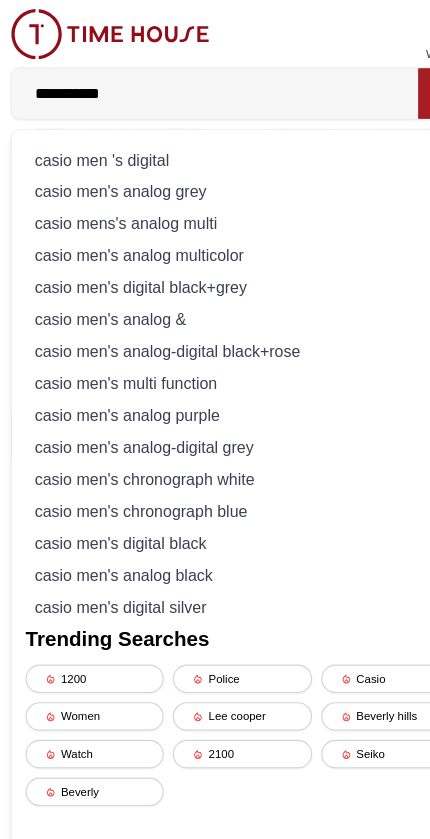 type on "*********" 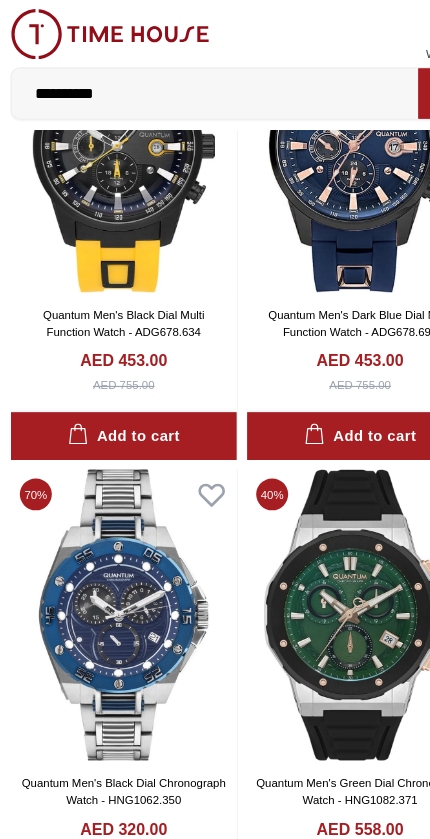 type on "******" 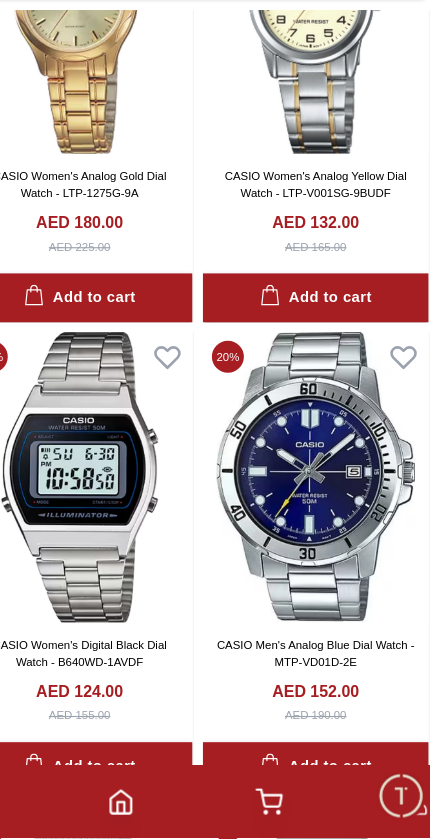 scroll, scrollTop: 2686, scrollLeft: 0, axis: vertical 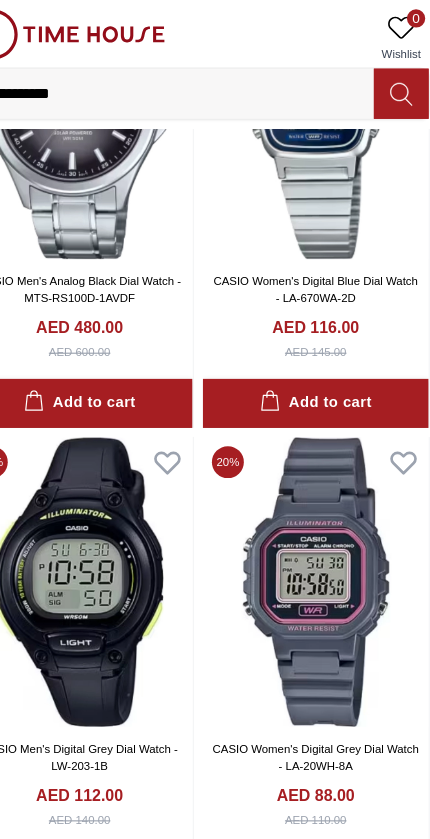 click on "*********" at bounding box center [191, 82] 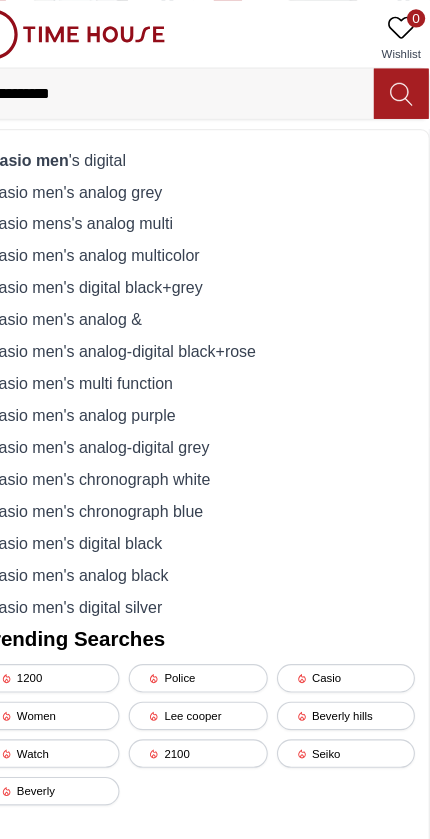 scroll, scrollTop: 4596, scrollLeft: 0, axis: vertical 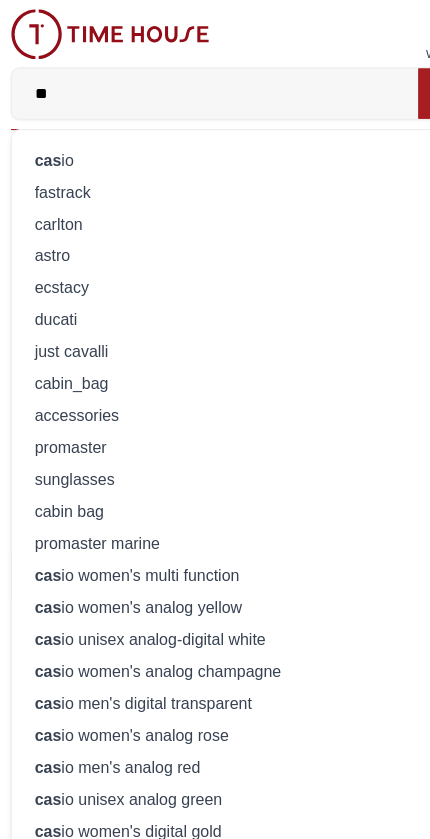 type on "*" 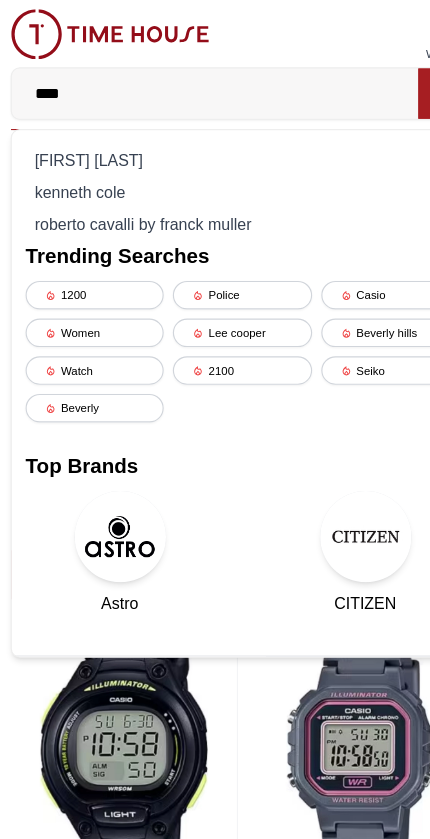type on "*****" 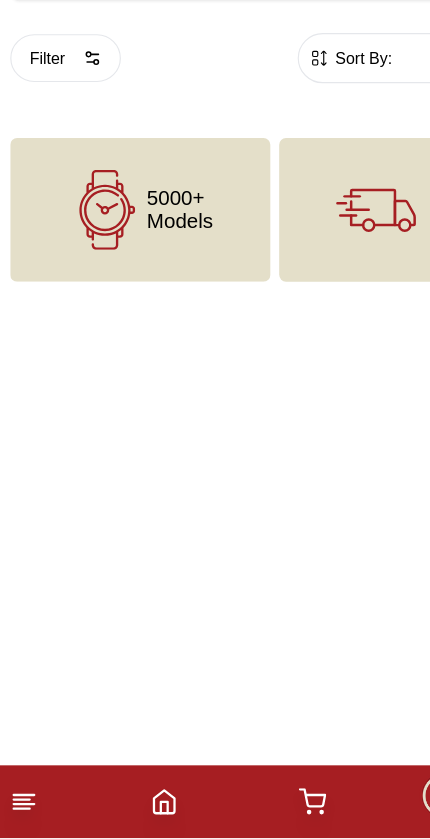 scroll, scrollTop: 0, scrollLeft: 0, axis: both 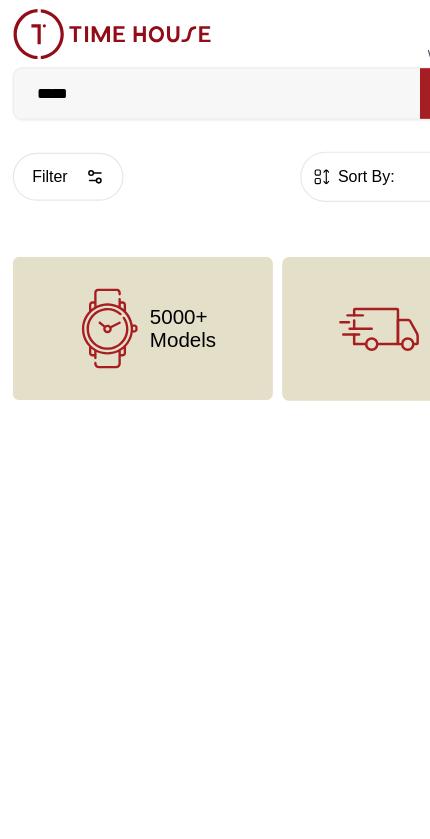 click on "*****" at bounding box center (191, 82) 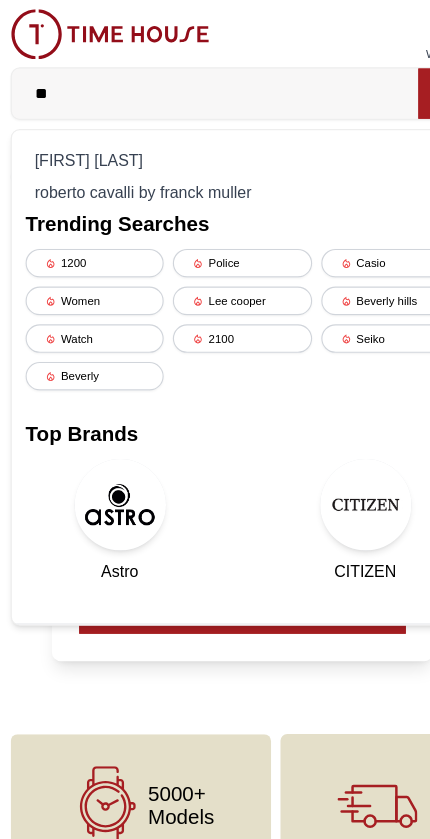 type on "*" 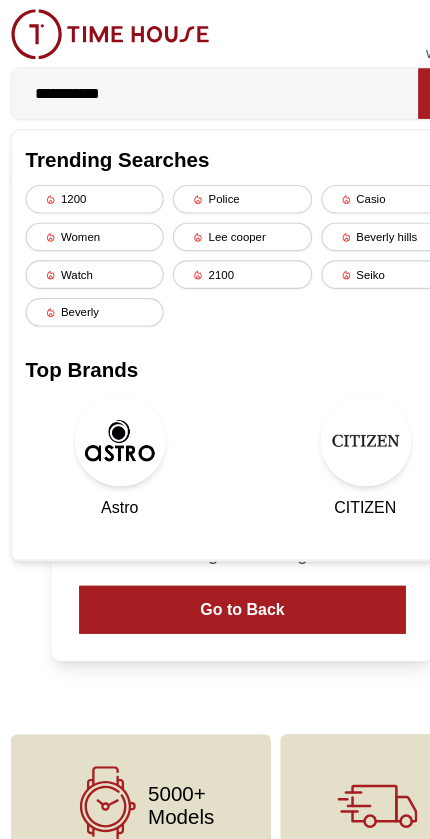 type on "**********" 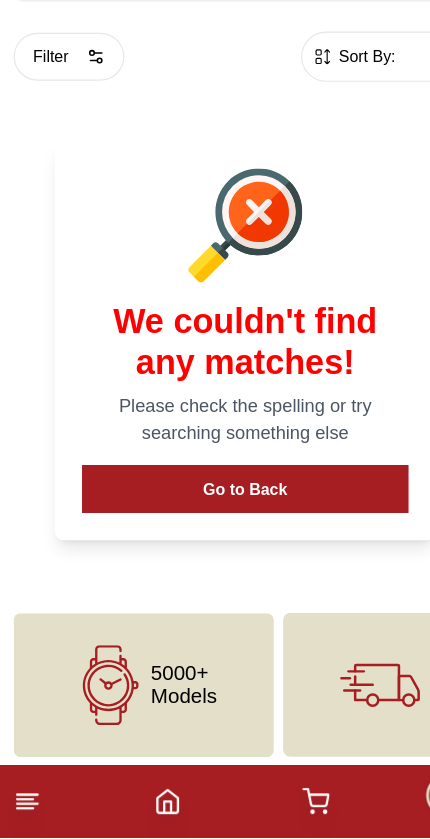 scroll, scrollTop: 0, scrollLeft: 0, axis: both 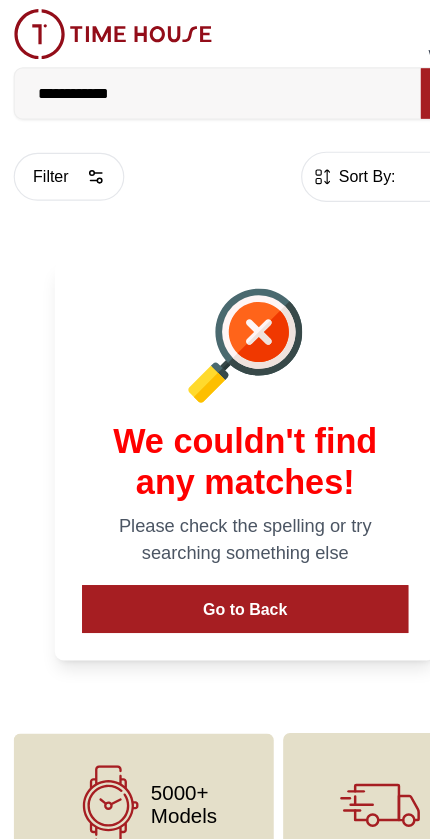 click on "**********" at bounding box center (191, 82) 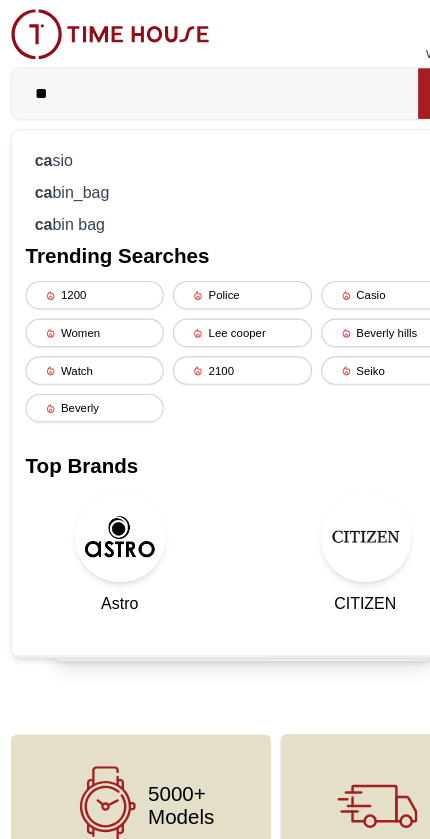 type on "*" 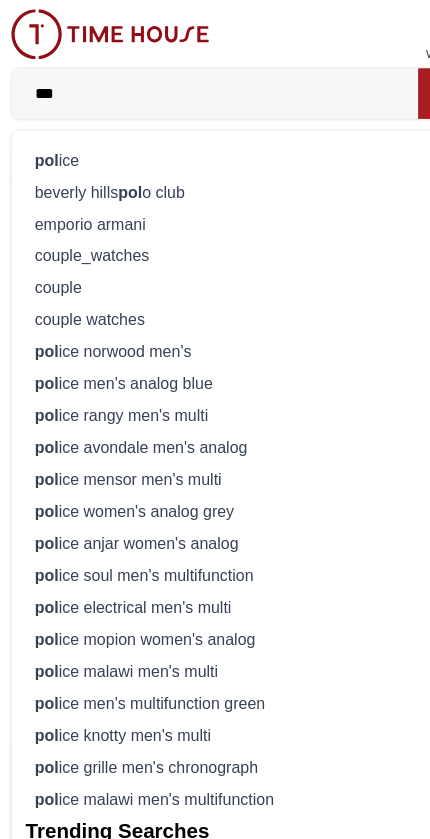 type on "***" 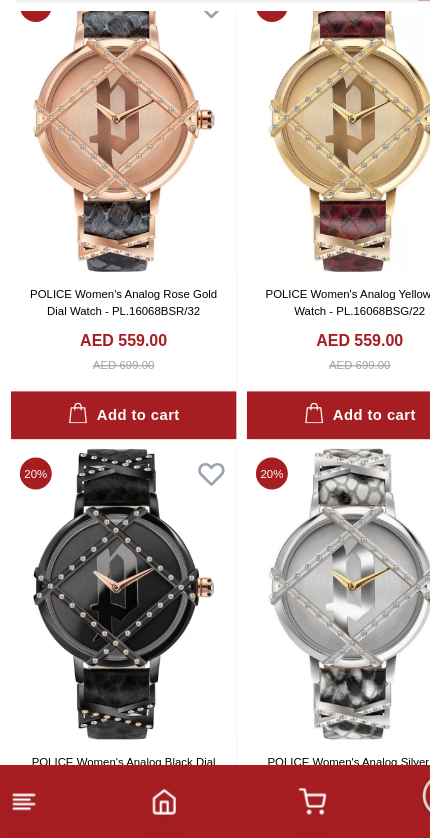 scroll, scrollTop: 119, scrollLeft: 0, axis: vertical 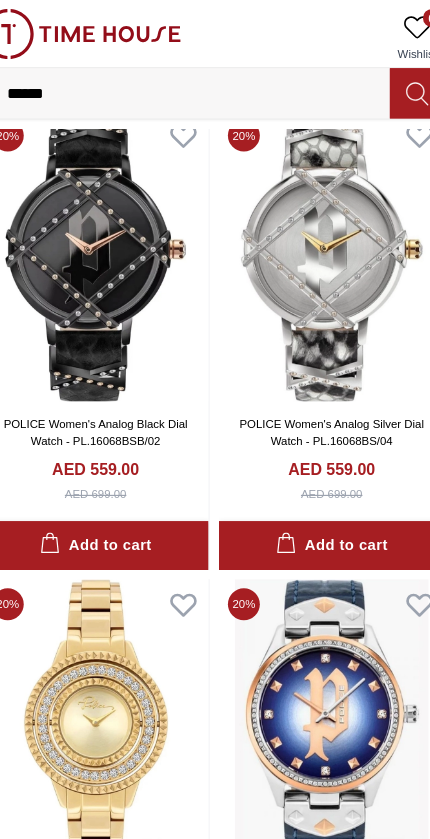 click on "******" at bounding box center [191, 82] 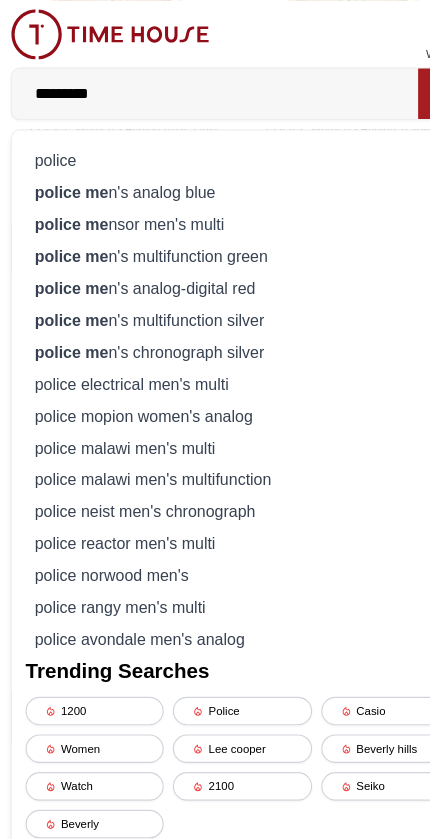 type on "**********" 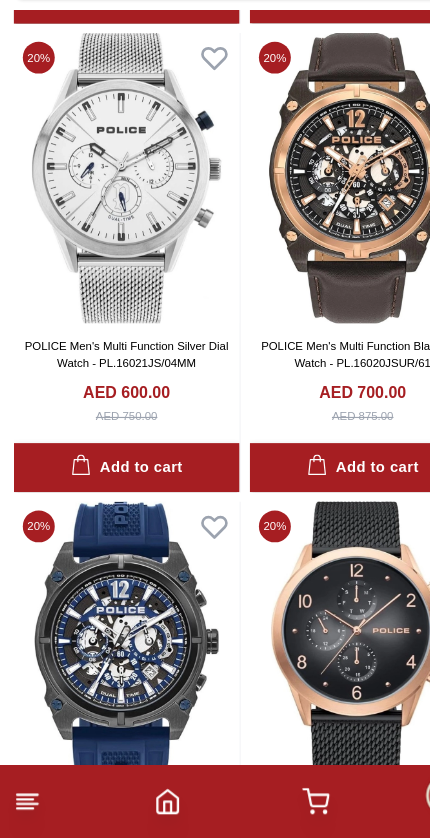 scroll, scrollTop: 1717, scrollLeft: 0, axis: vertical 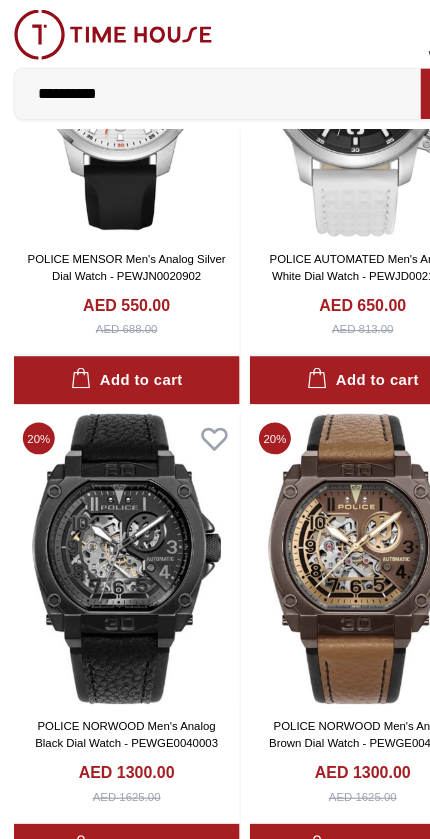 click on "**********" at bounding box center (191, 82) 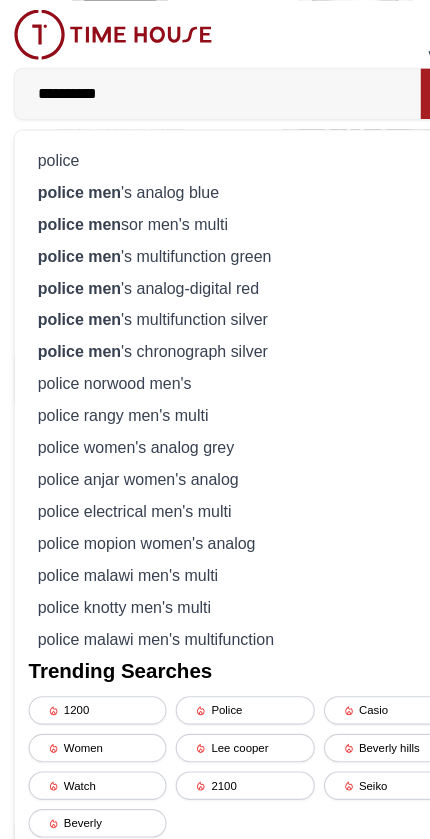 scroll, scrollTop: 4207, scrollLeft: 0, axis: vertical 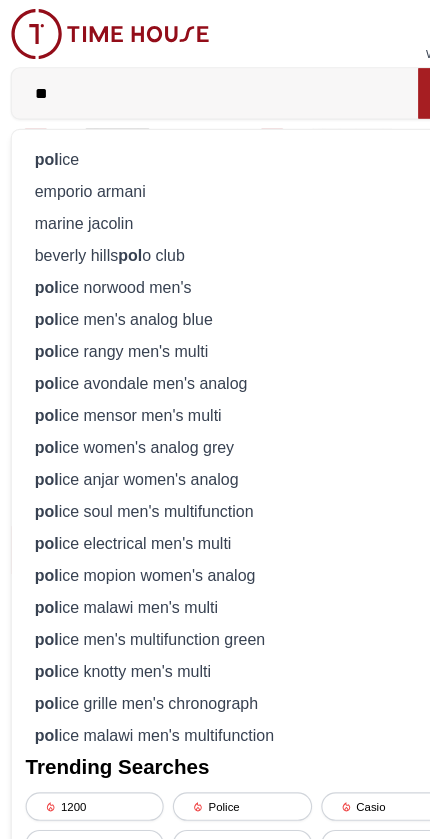 type on "*" 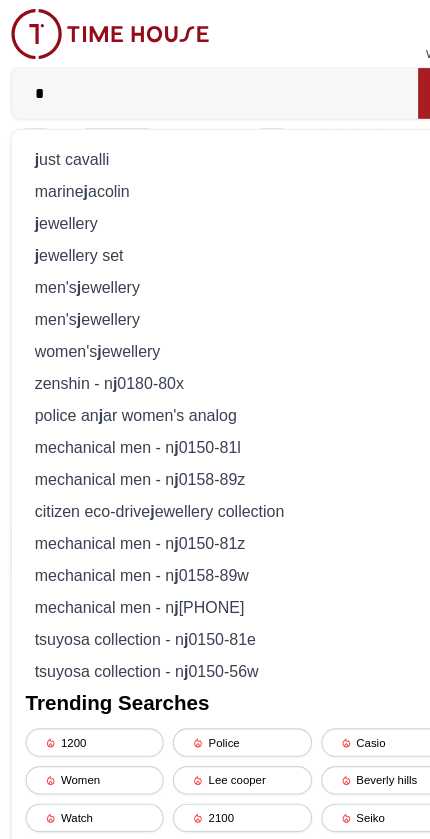 type on "*" 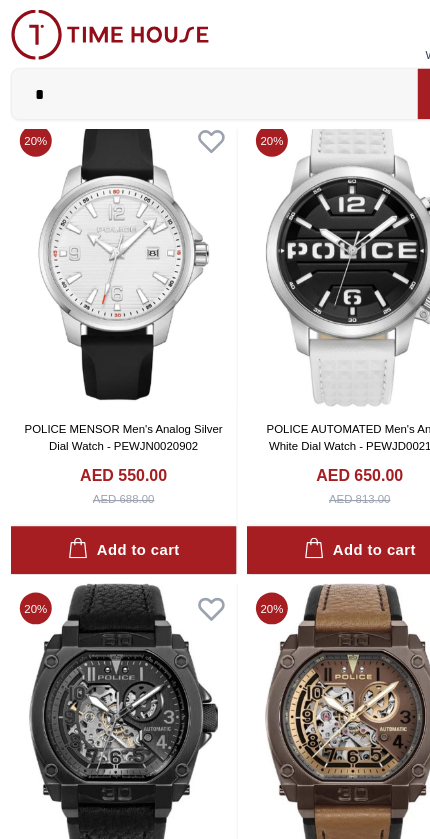 scroll, scrollTop: 0, scrollLeft: 0, axis: both 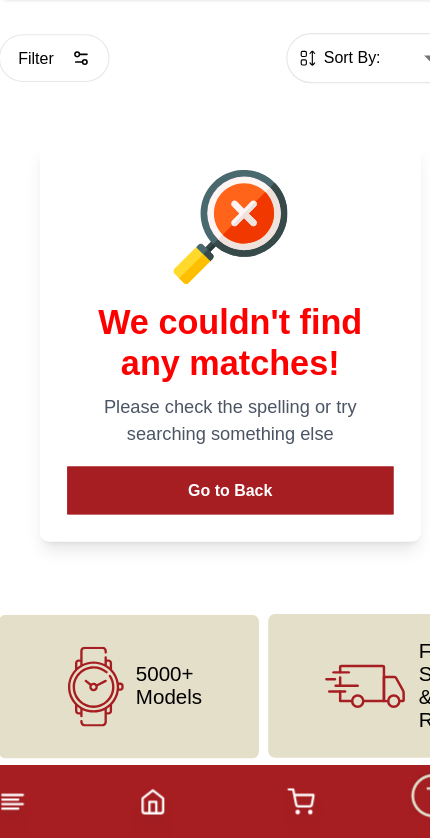click on "Go to Back" at bounding box center (215, 534) 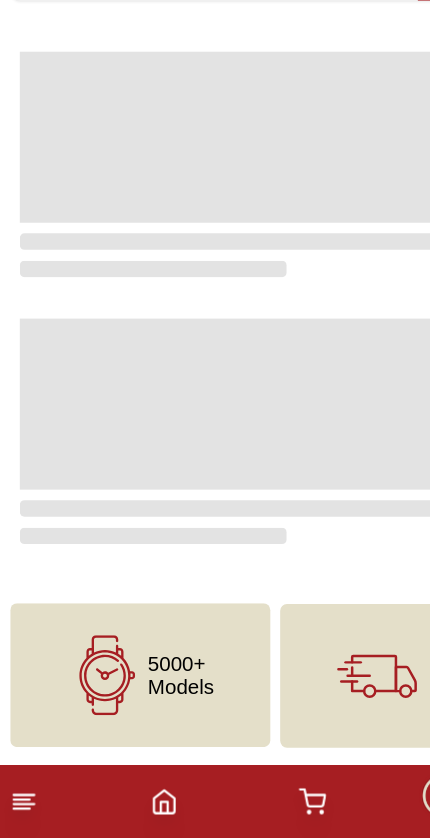 scroll, scrollTop: 0, scrollLeft: 0, axis: both 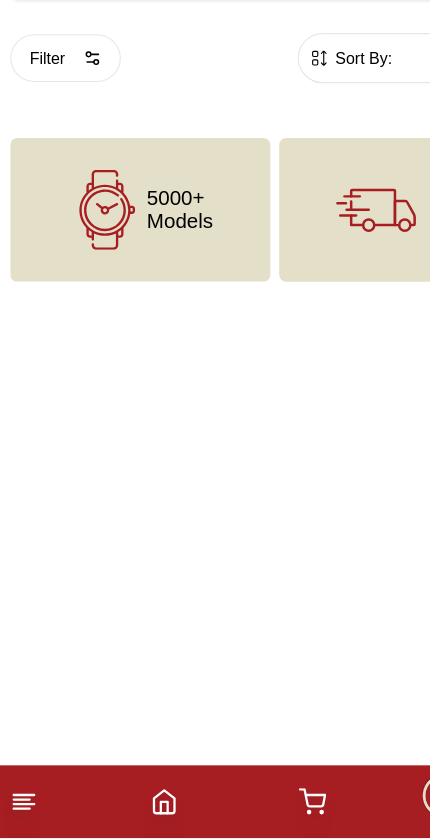click 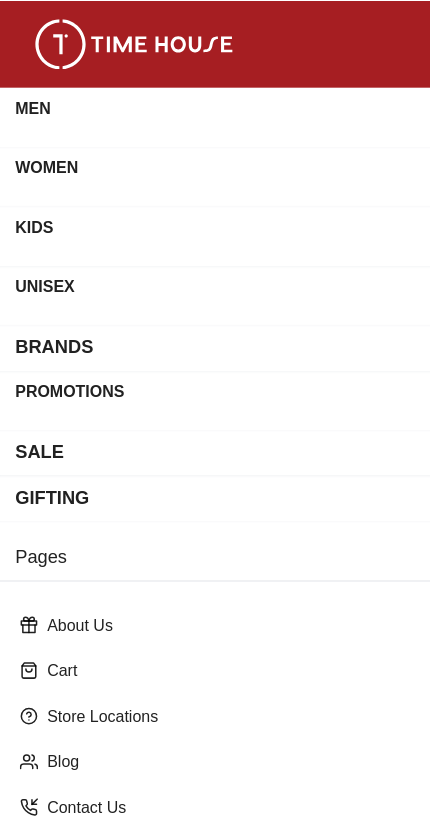 click on "MEN" at bounding box center (215, 102) 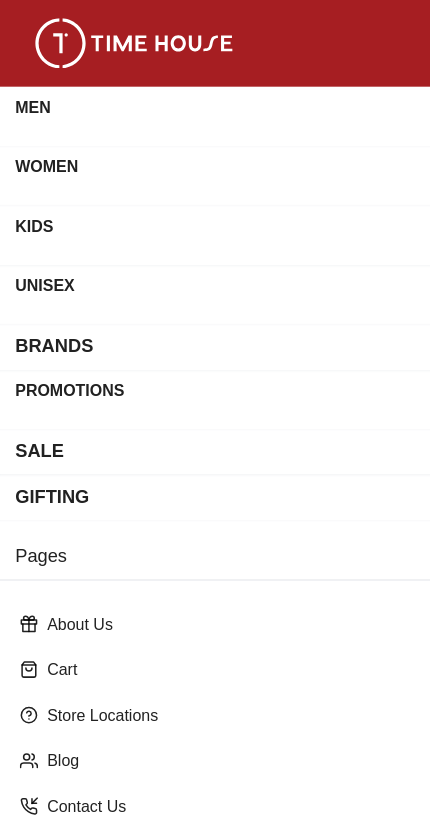 click on "MEN" at bounding box center (215, 102) 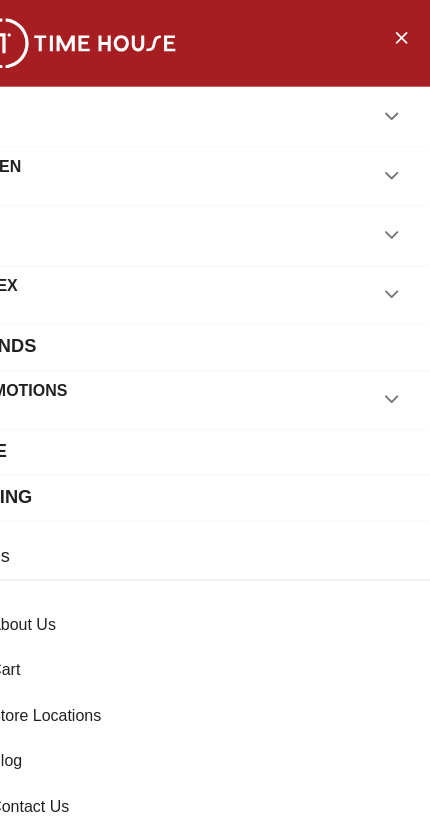 click 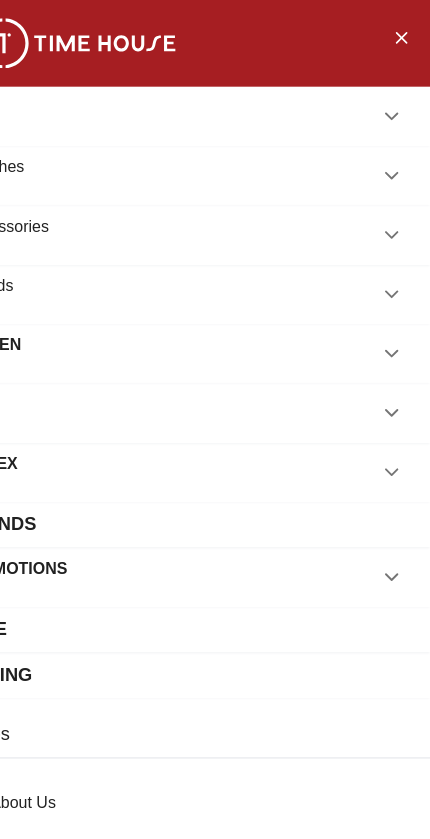 click 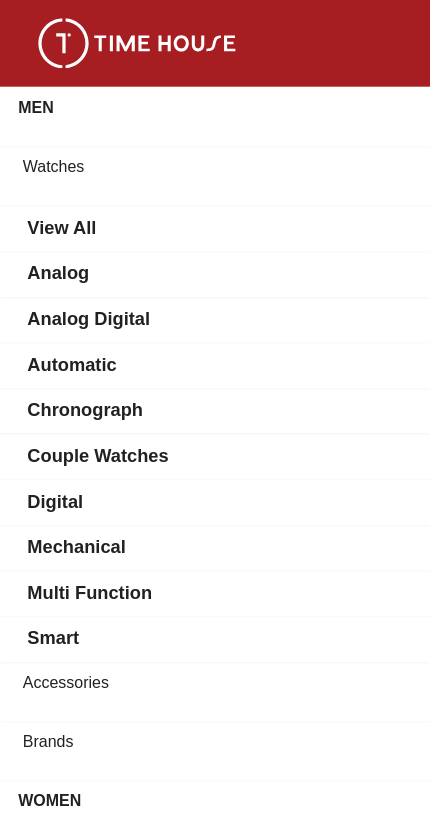 click on "Analog" at bounding box center (51, 240) 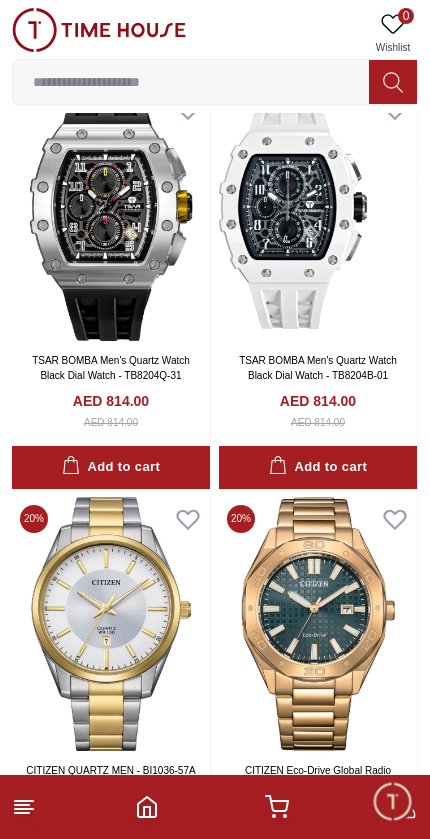 scroll, scrollTop: 3734, scrollLeft: 0, axis: vertical 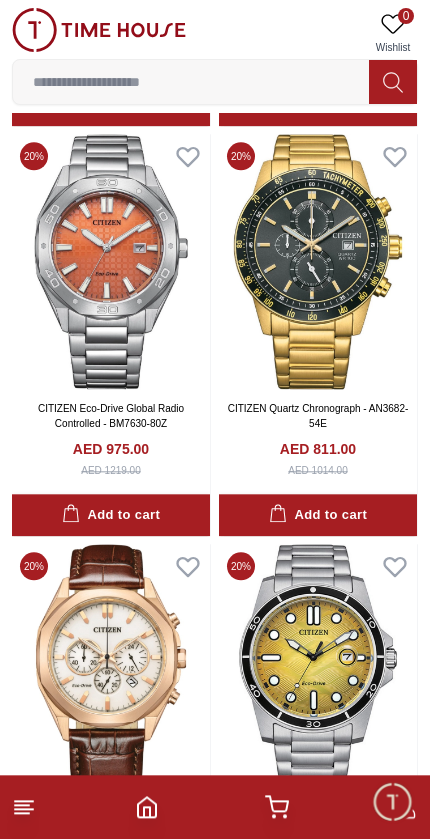 click on "Add to cart" at bounding box center (318, 515) 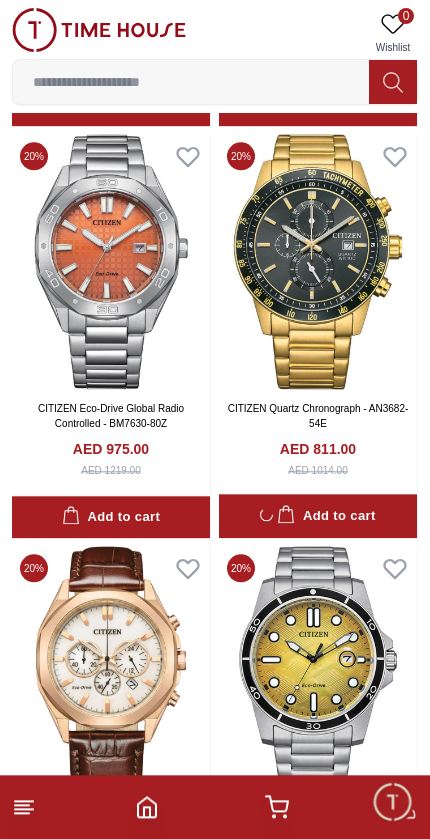 scroll, scrollTop: 4174, scrollLeft: 0, axis: vertical 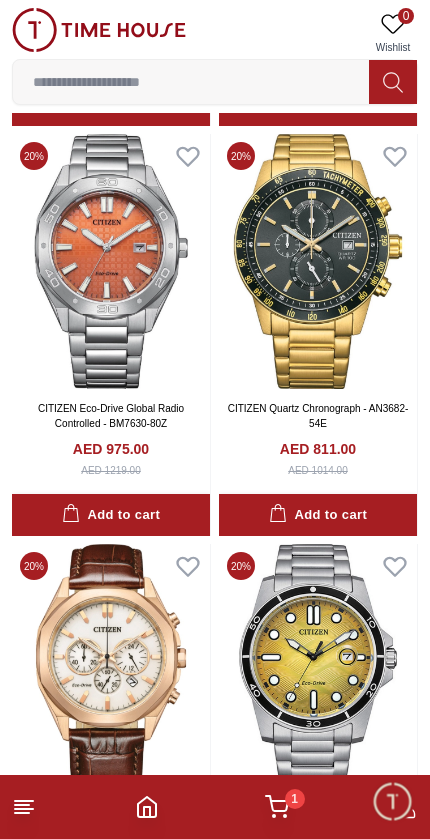 click on "1" at bounding box center (295, 799) 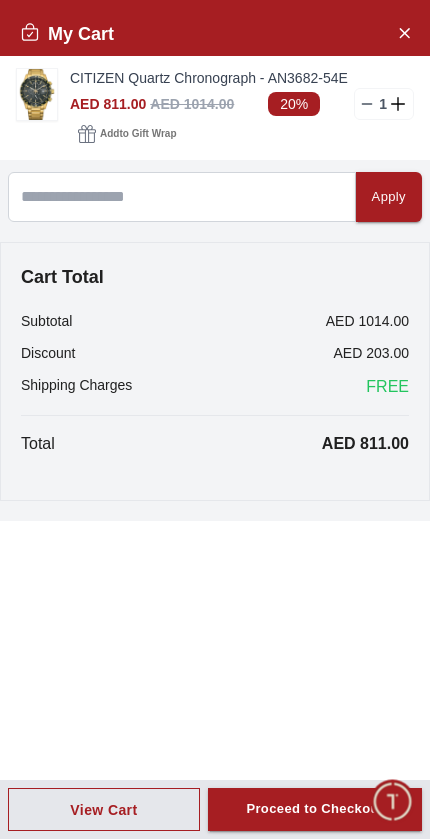 click on "FREE" at bounding box center [387, 387] 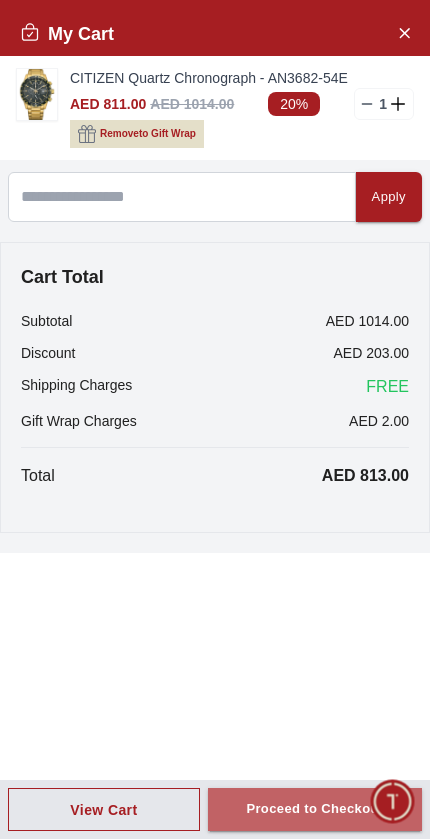 click on "Proceed to Checkout" at bounding box center [314, 809] 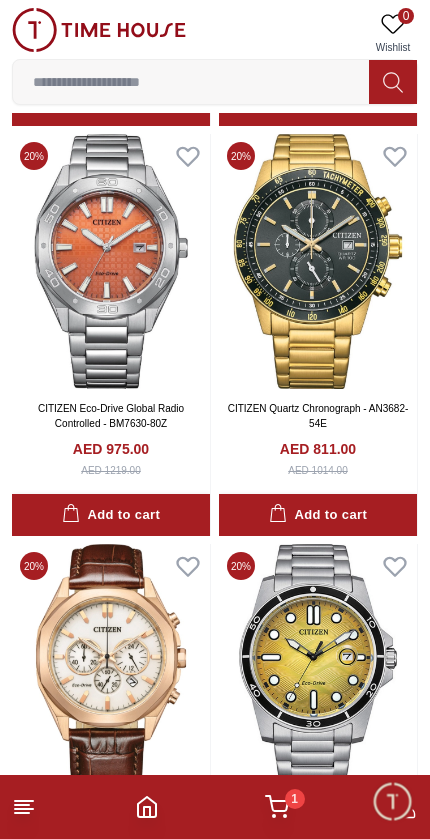 scroll, scrollTop: 0, scrollLeft: 0, axis: both 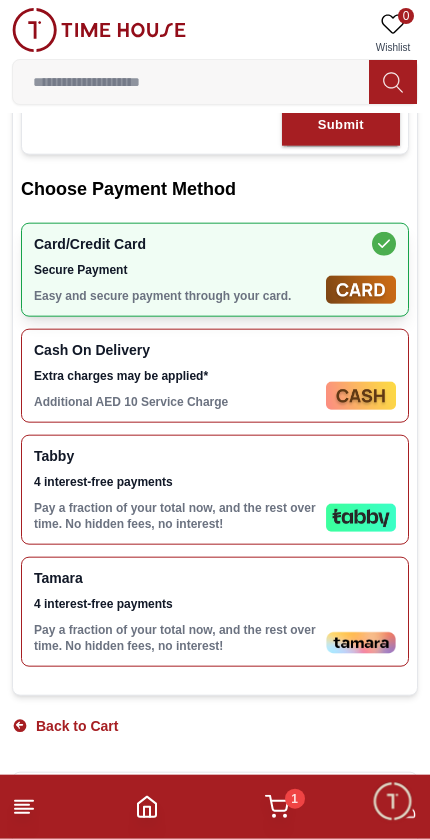 click on "[BRAND] 4 interest-free payments Pay a fraction of your total now, and the rest over time. No hidden fees, no interest!" at bounding box center (215, 612) 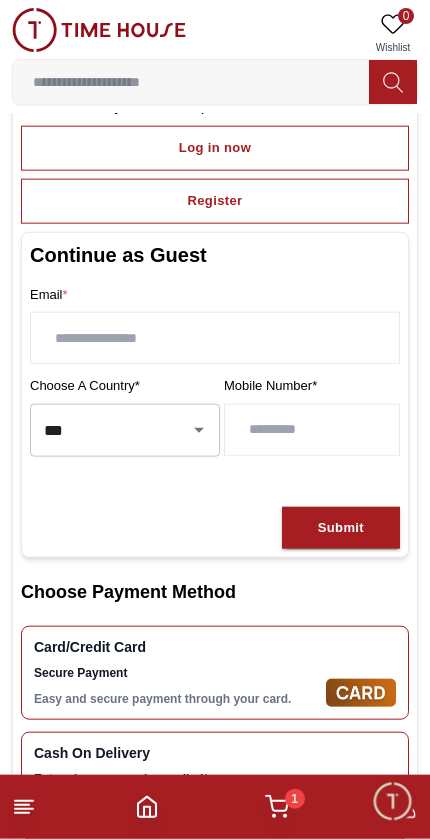scroll, scrollTop: 0, scrollLeft: 0, axis: both 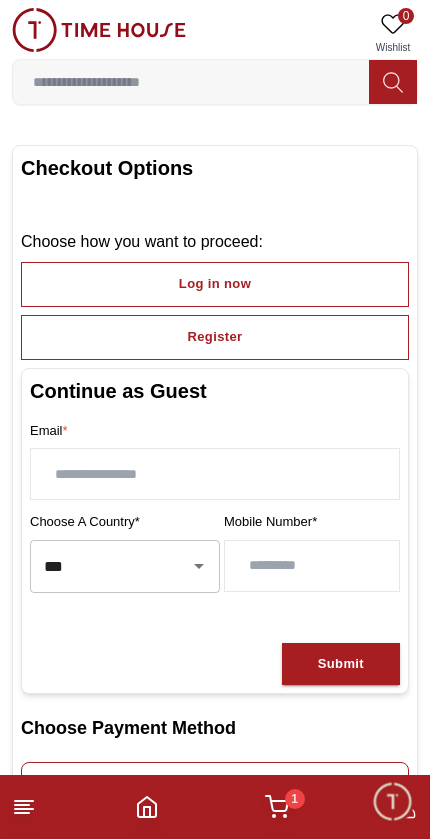 click 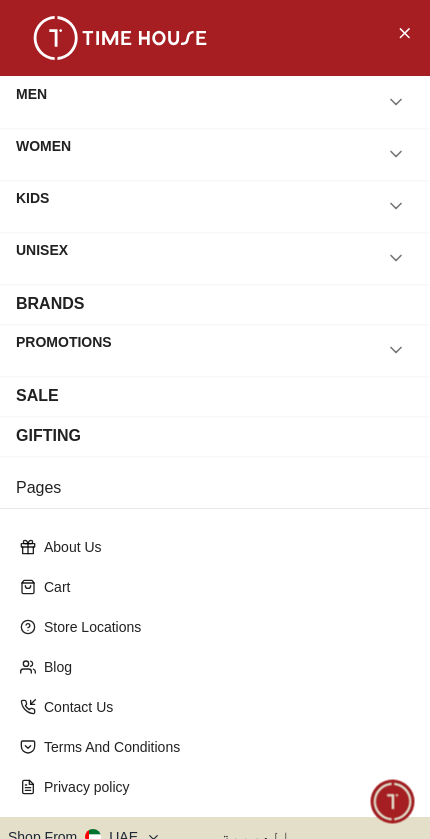 click on "Privacy policy" at bounding box center [215, 787] 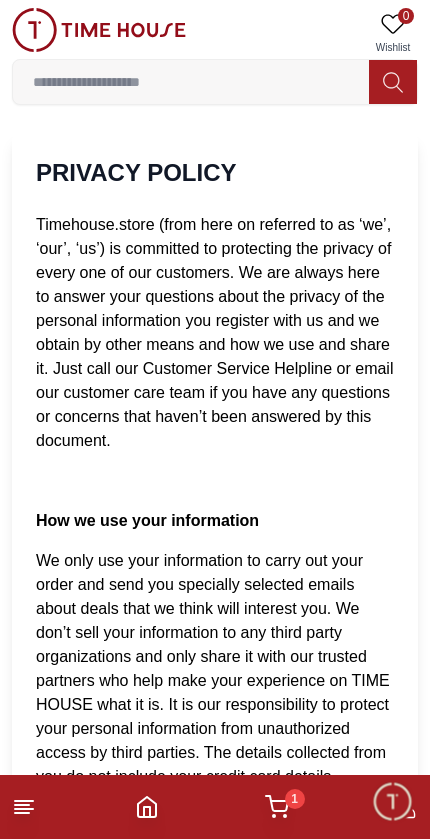 click on "1" at bounding box center (277, 807) 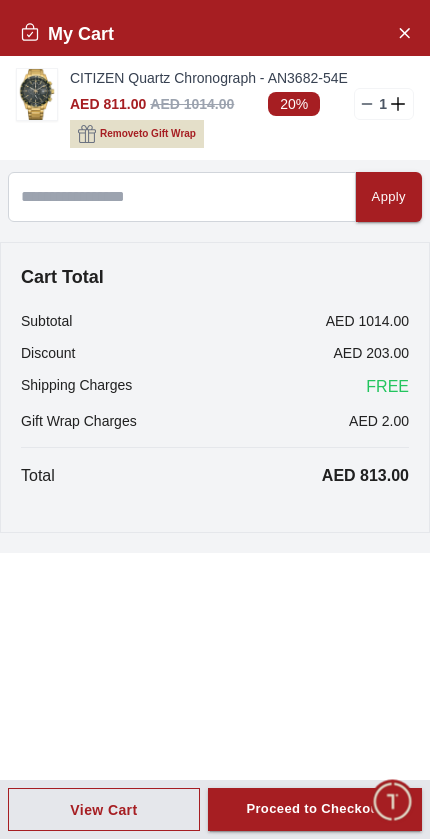 click on "My Cart" at bounding box center [215, 34] 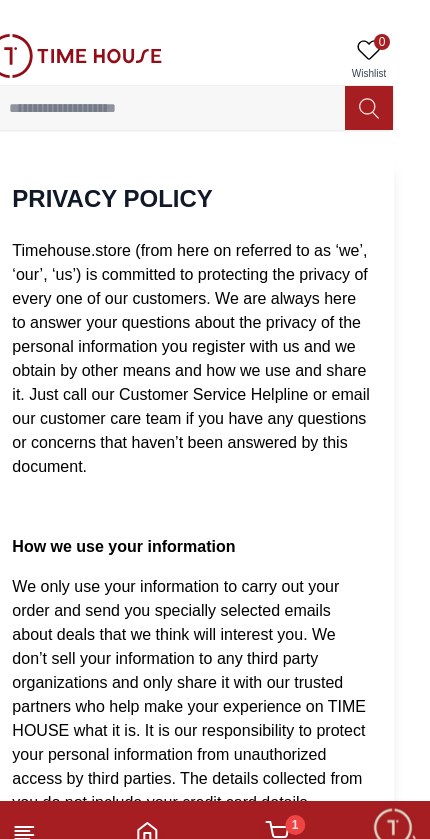 scroll, scrollTop: 0, scrollLeft: 25, axis: horizontal 